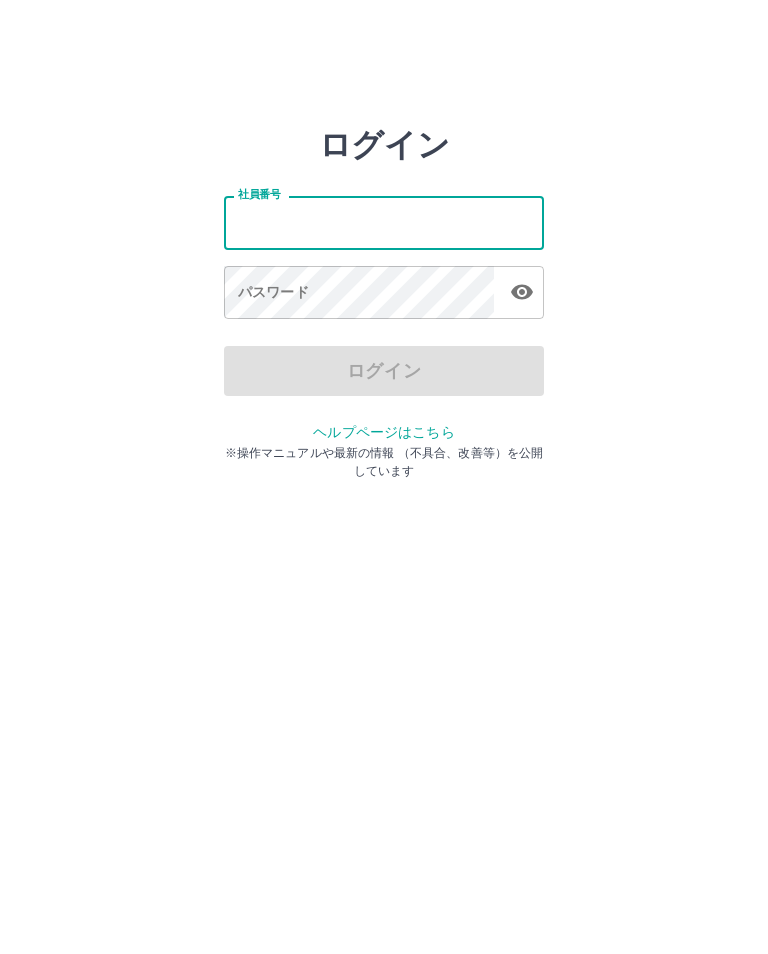 scroll, scrollTop: 0, scrollLeft: 0, axis: both 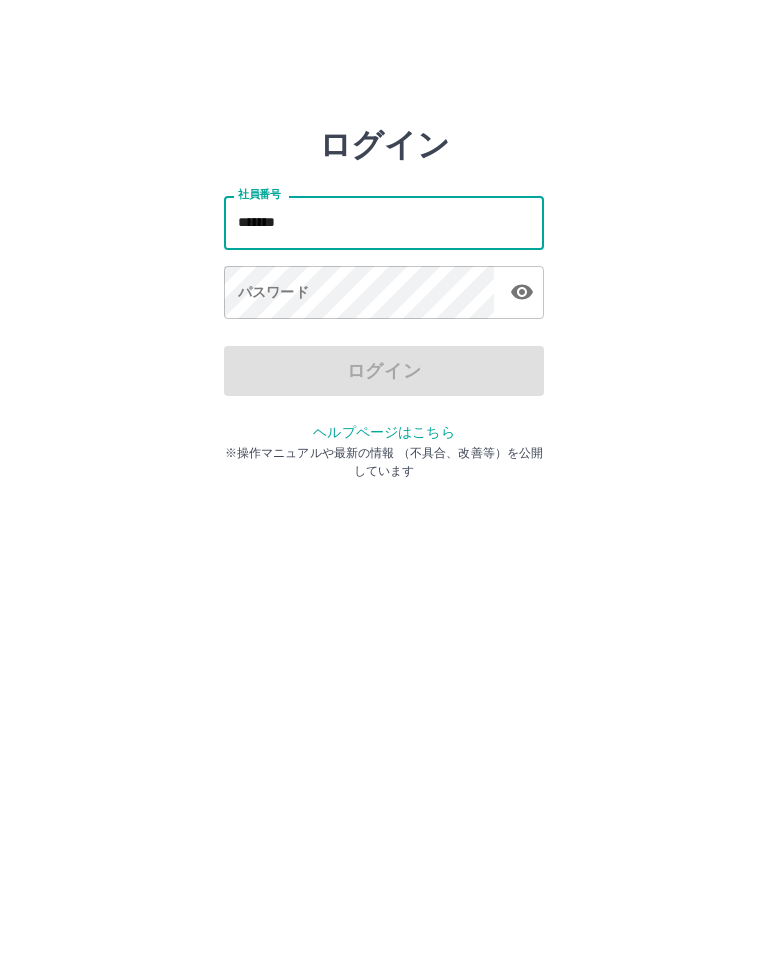 type on "*******" 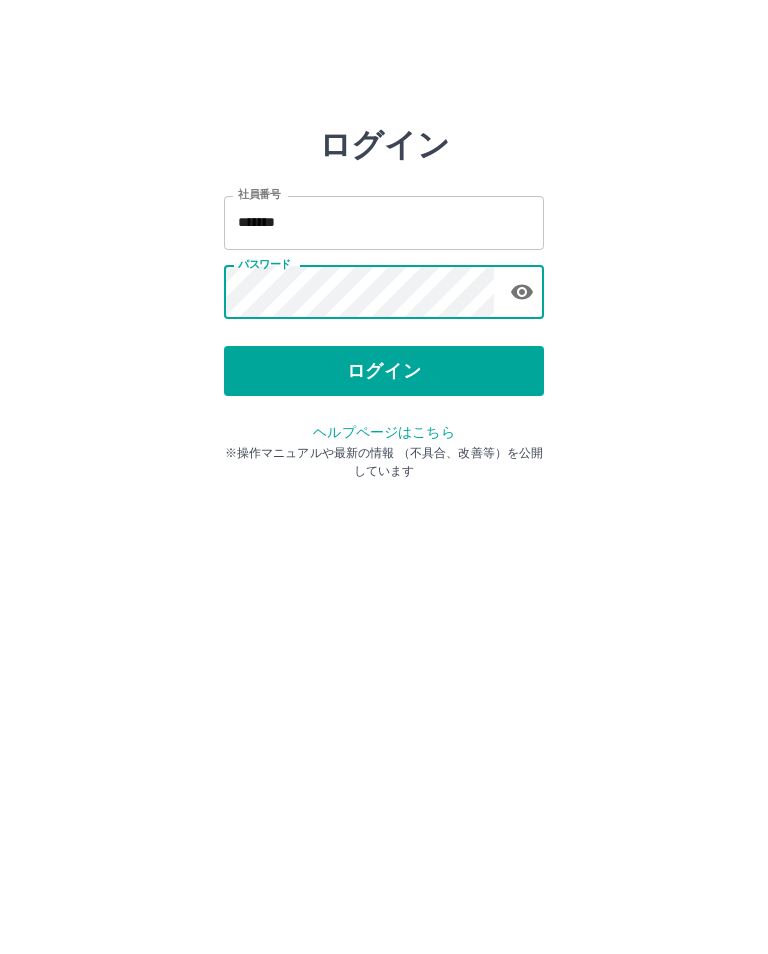 click on "ログイン" at bounding box center (384, 371) 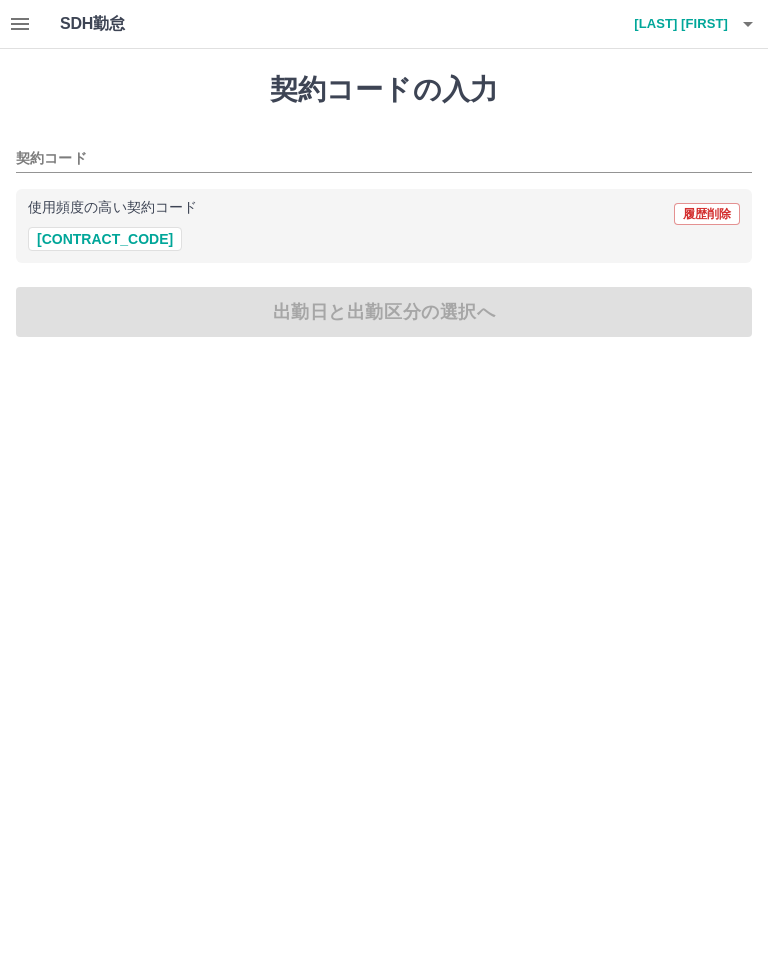 scroll, scrollTop: 0, scrollLeft: 0, axis: both 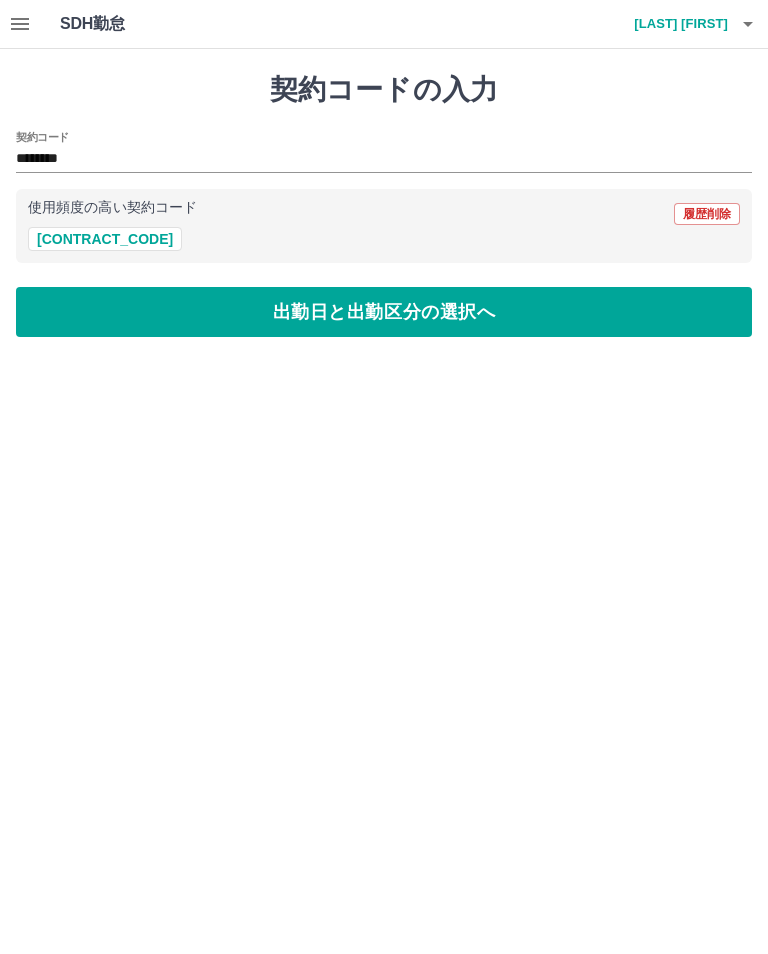 click on "出勤日と出勤区分の選択へ" at bounding box center (384, 312) 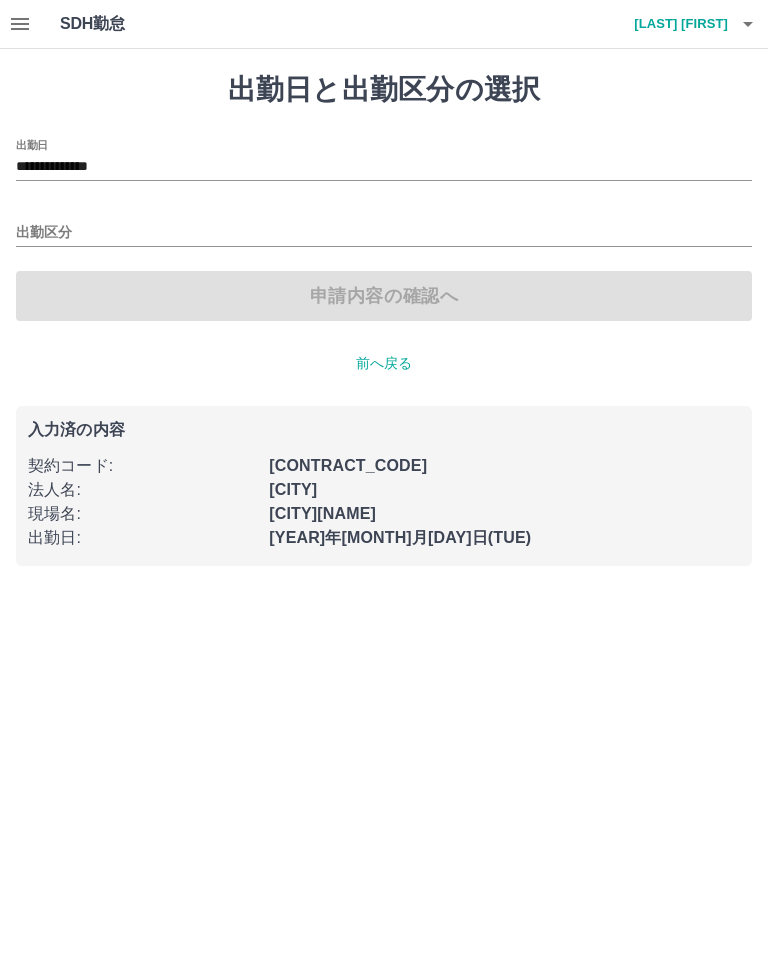 click on "出勤区分" at bounding box center (384, 233) 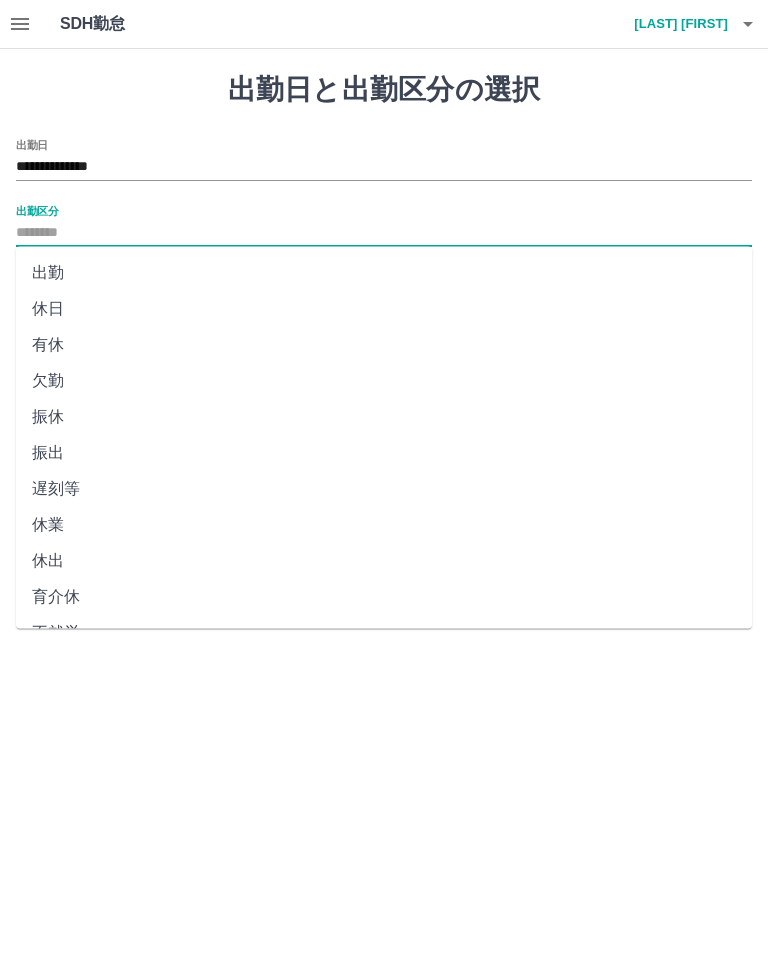 click on "出勤" at bounding box center (384, 273) 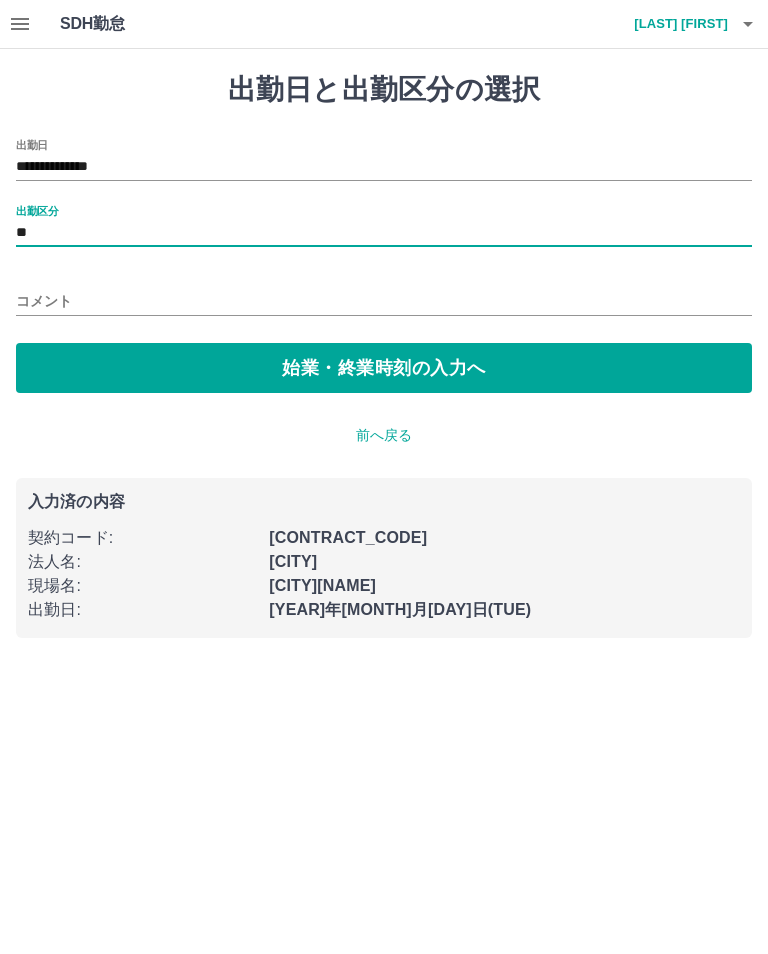 click on "始業・終業時刻の入力へ" at bounding box center (384, 368) 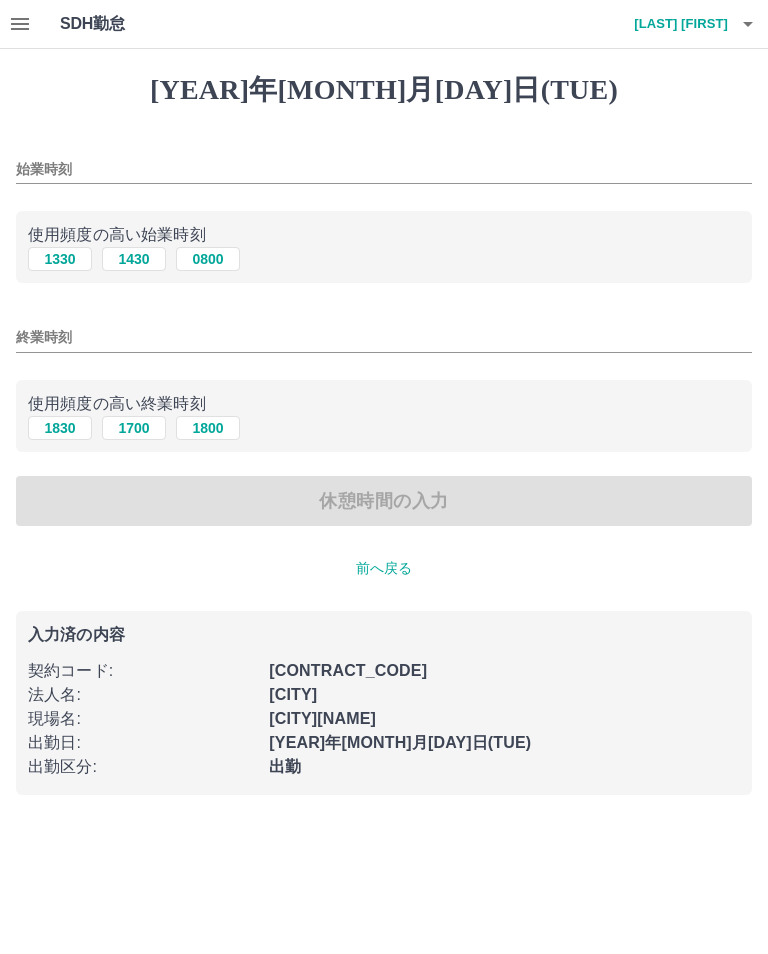click on "1330" at bounding box center (60, 259) 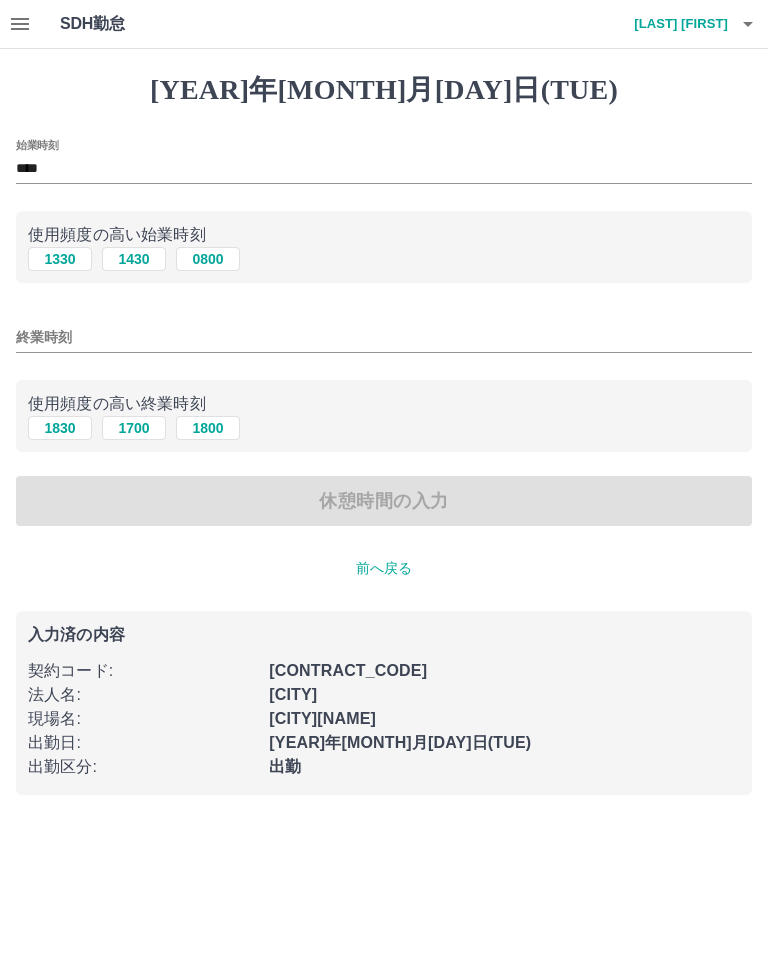 click on "1830" at bounding box center [60, 259] 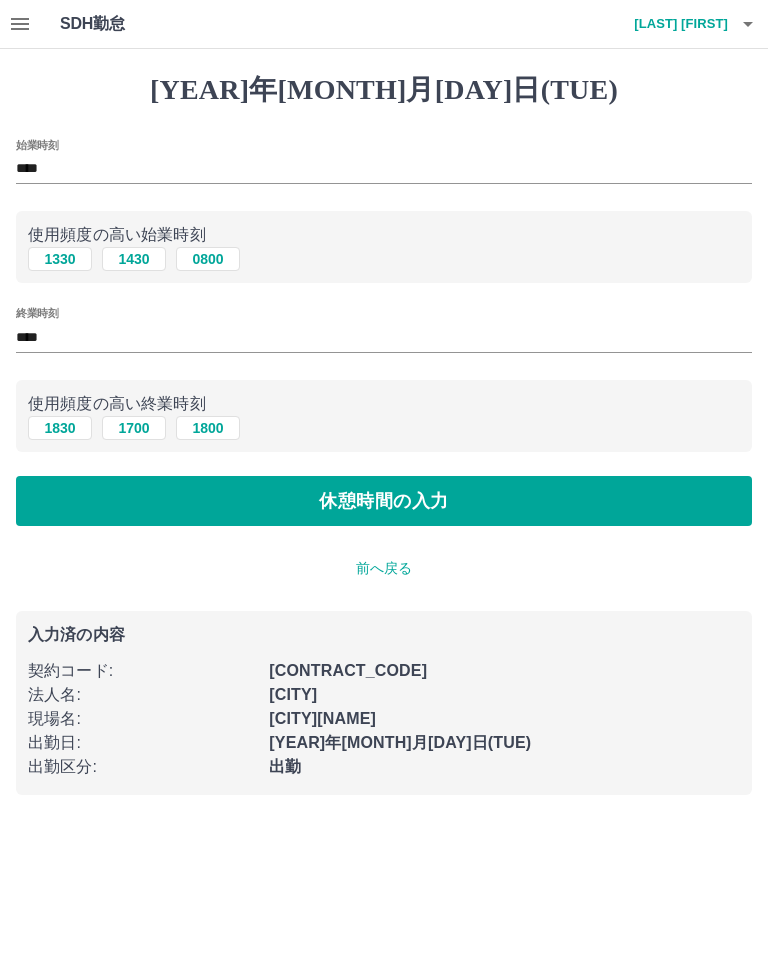 click on "休憩時間の入力" at bounding box center (384, 501) 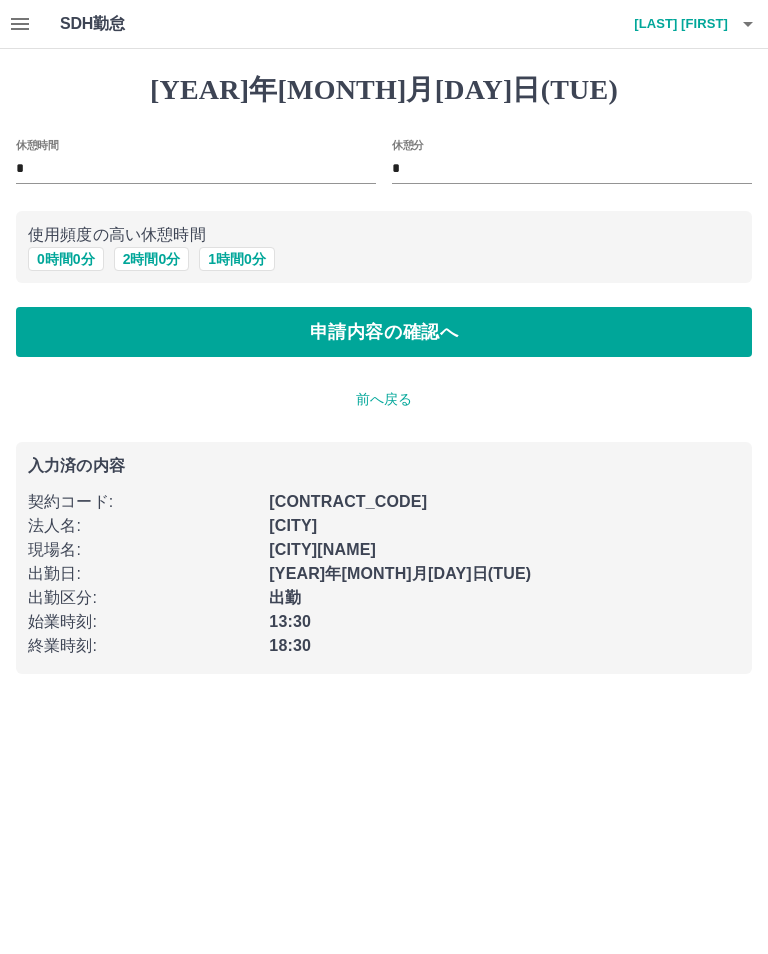 click on "0 時間 0 分" at bounding box center (66, 259) 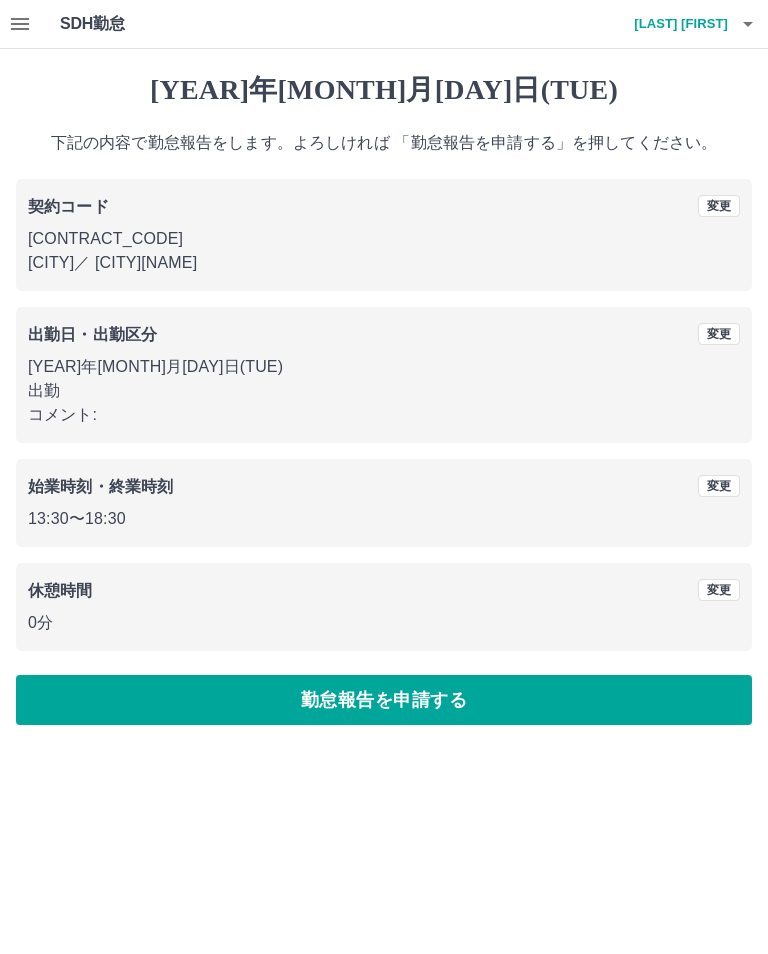 click on "勤怠報告を申請する" at bounding box center [384, 700] 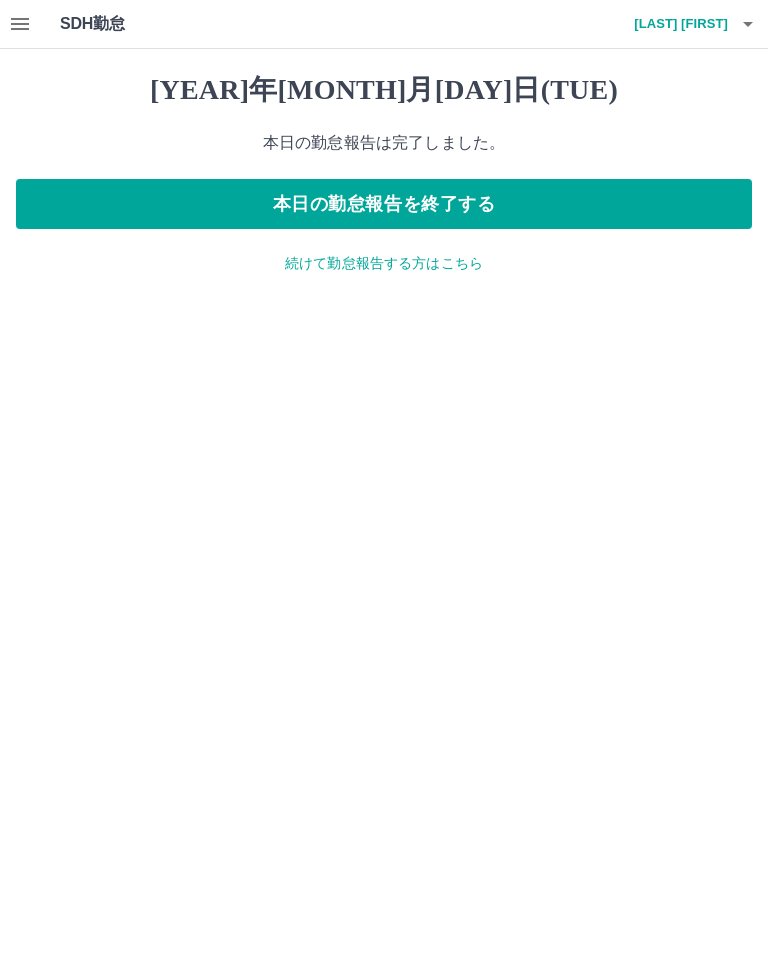 click on "本日の勤怠報告を終了する" at bounding box center [384, 204] 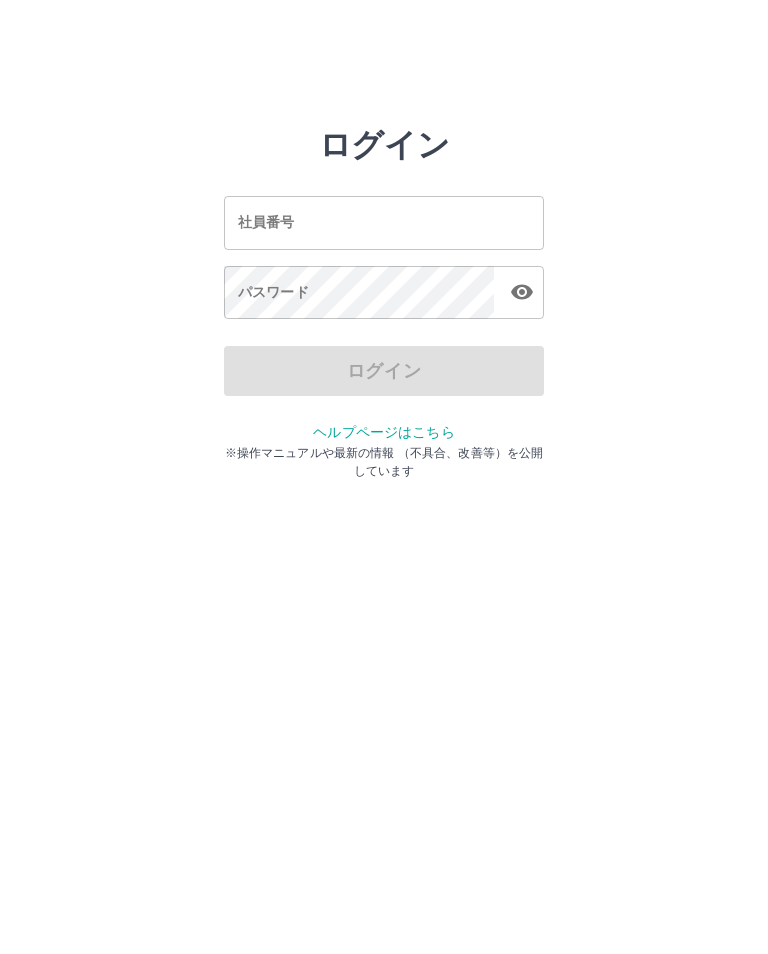 scroll, scrollTop: 0, scrollLeft: 0, axis: both 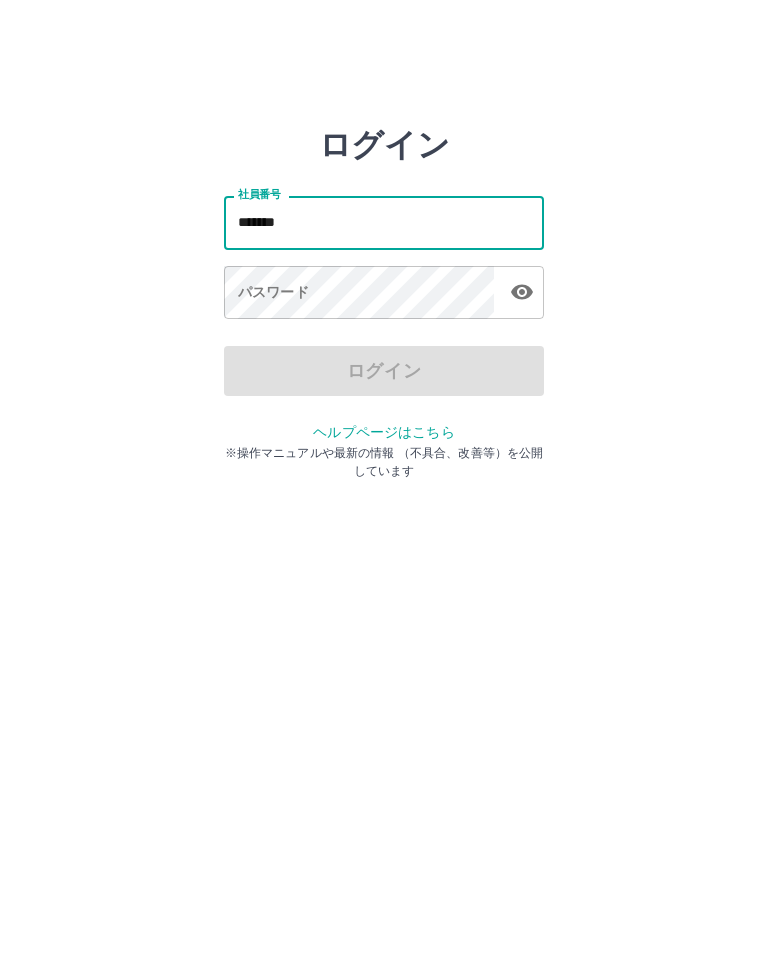 type on "*******" 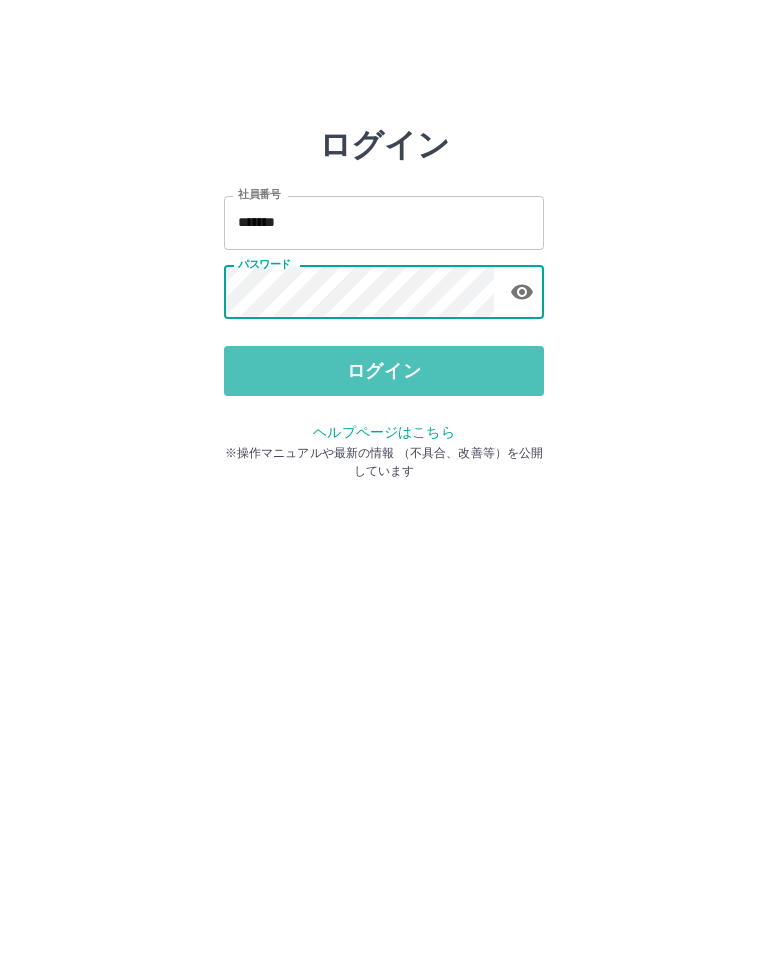 click on "ログイン" at bounding box center [384, 371] 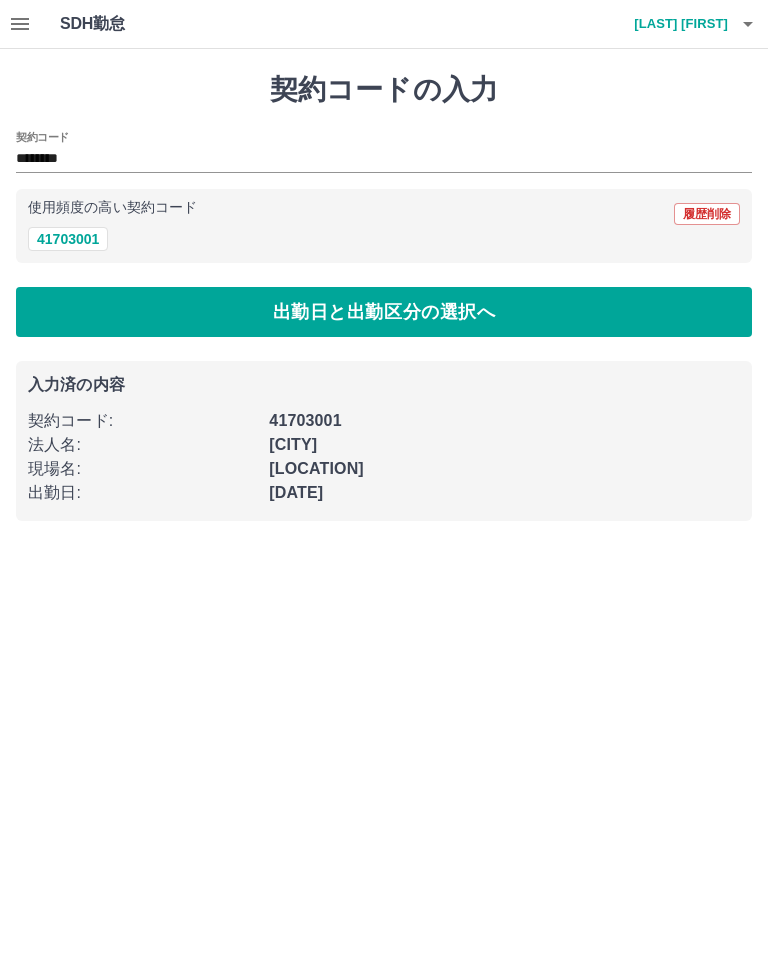 scroll, scrollTop: 0, scrollLeft: 0, axis: both 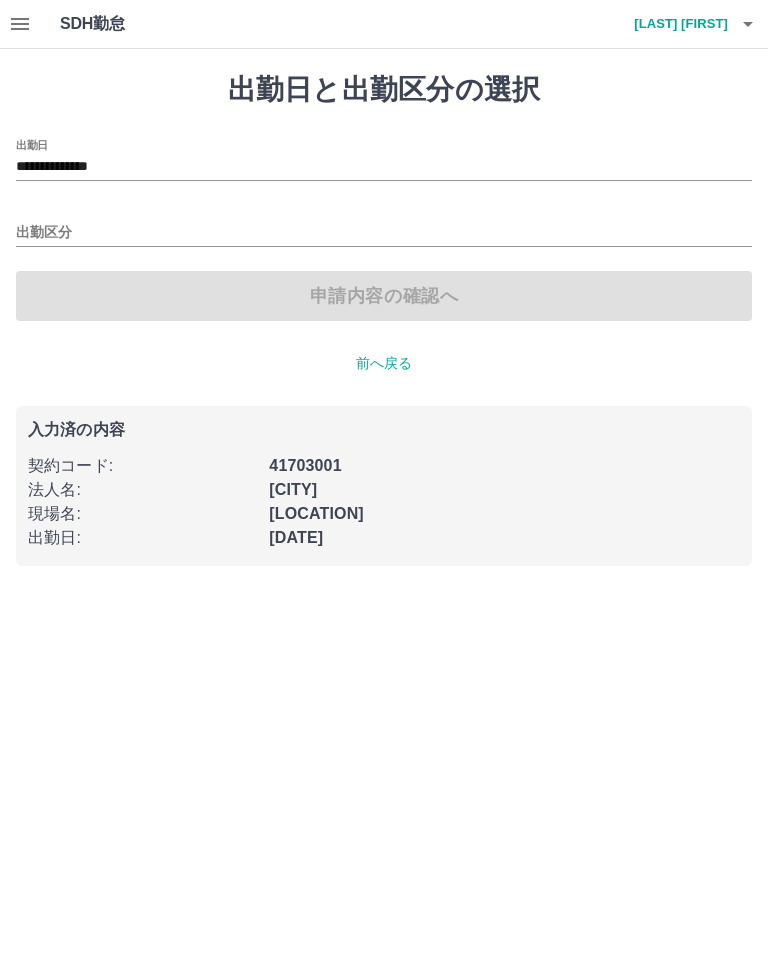 click on "出勤区分" at bounding box center [384, 233] 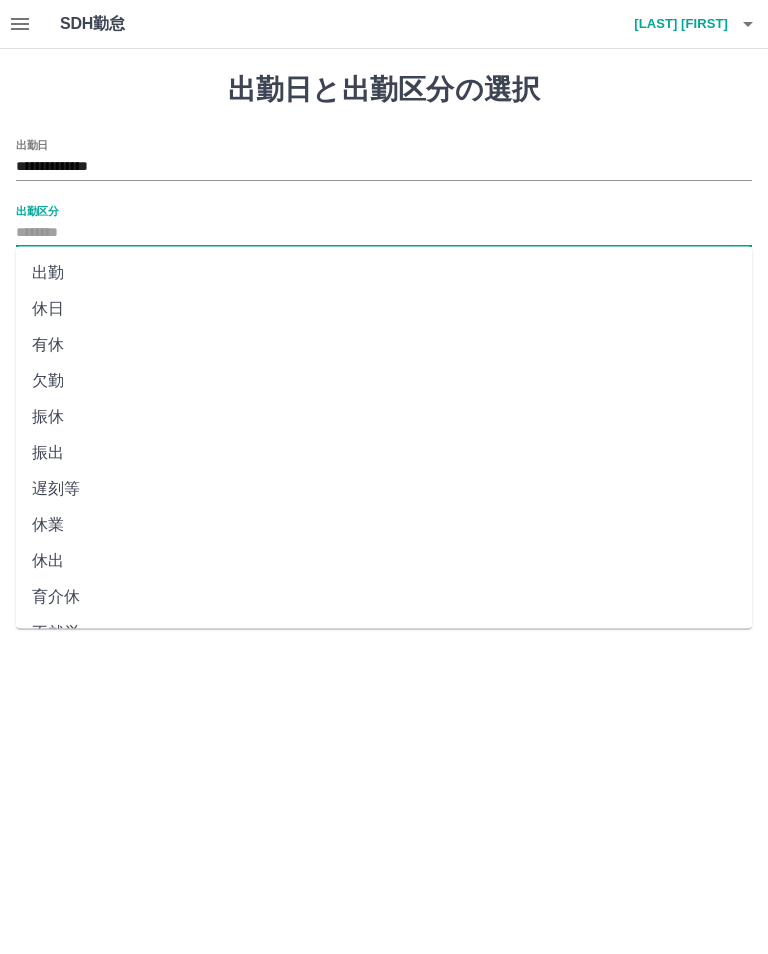 click on "出勤" at bounding box center (384, 273) 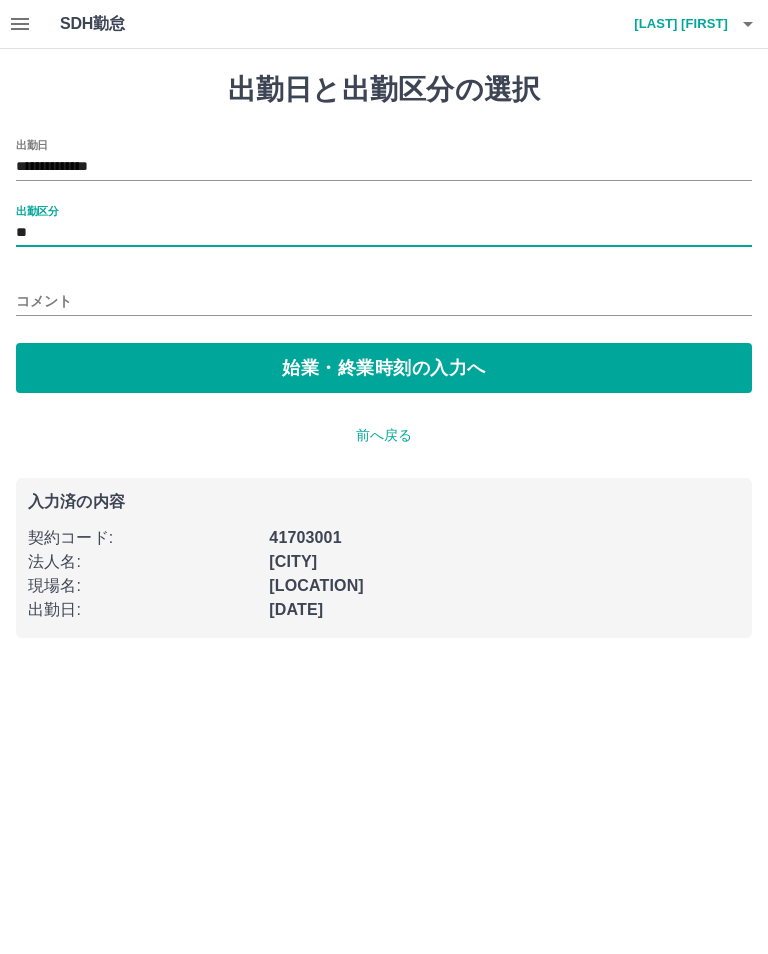 click on "始業・終業時刻の入力へ" at bounding box center (384, 368) 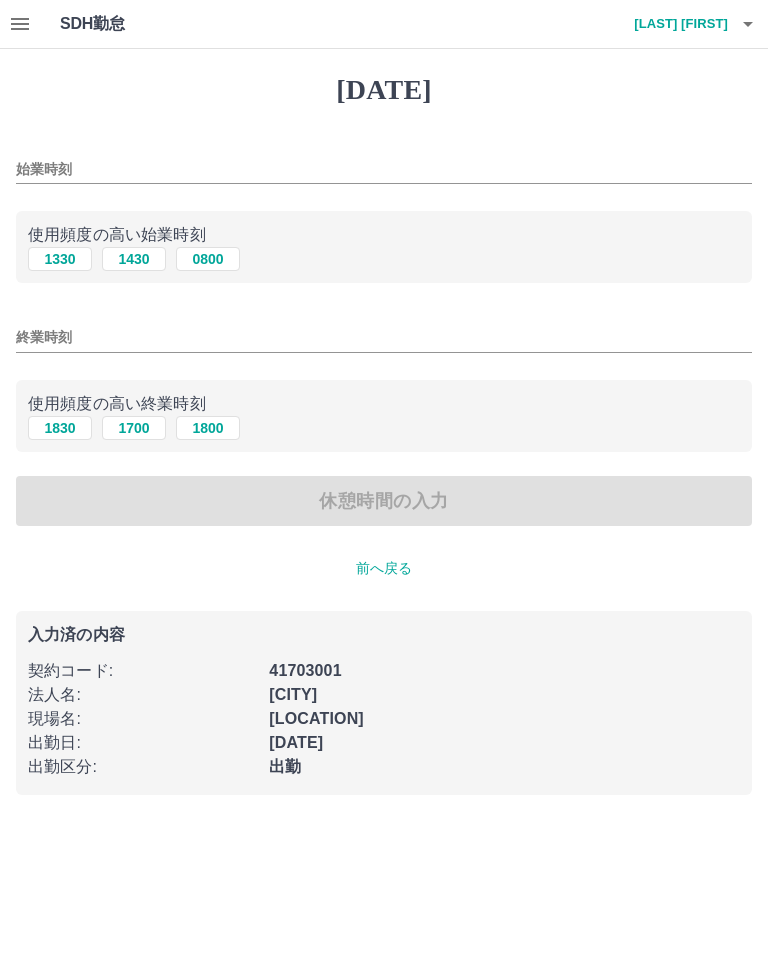 click on "1330" at bounding box center (60, 259) 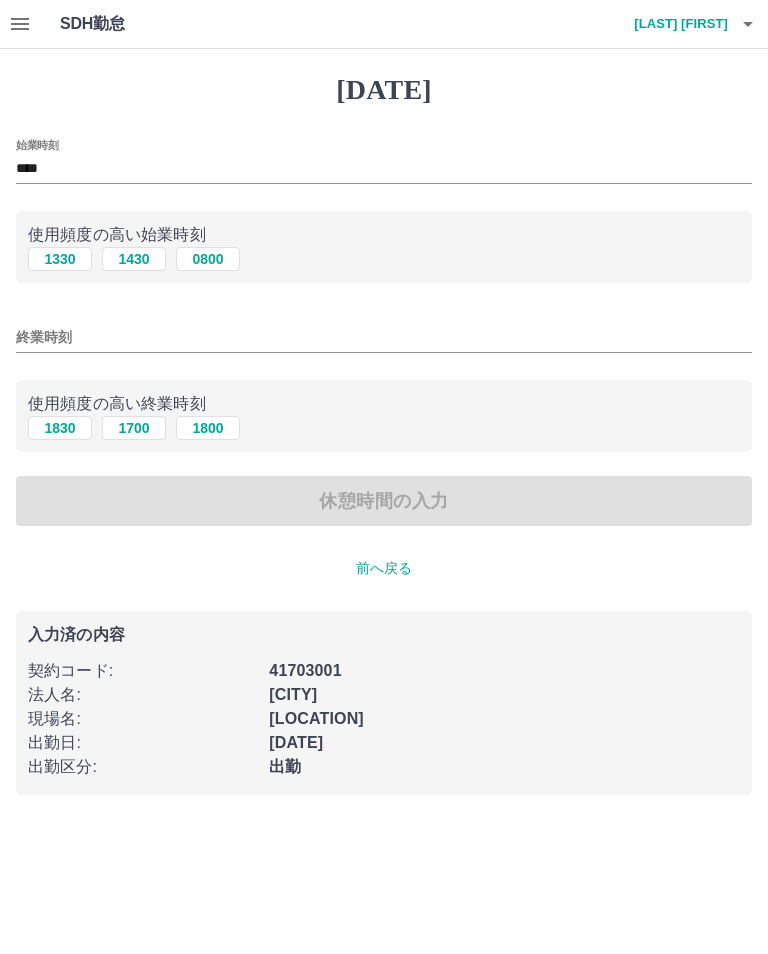 click on "1830" at bounding box center (60, 259) 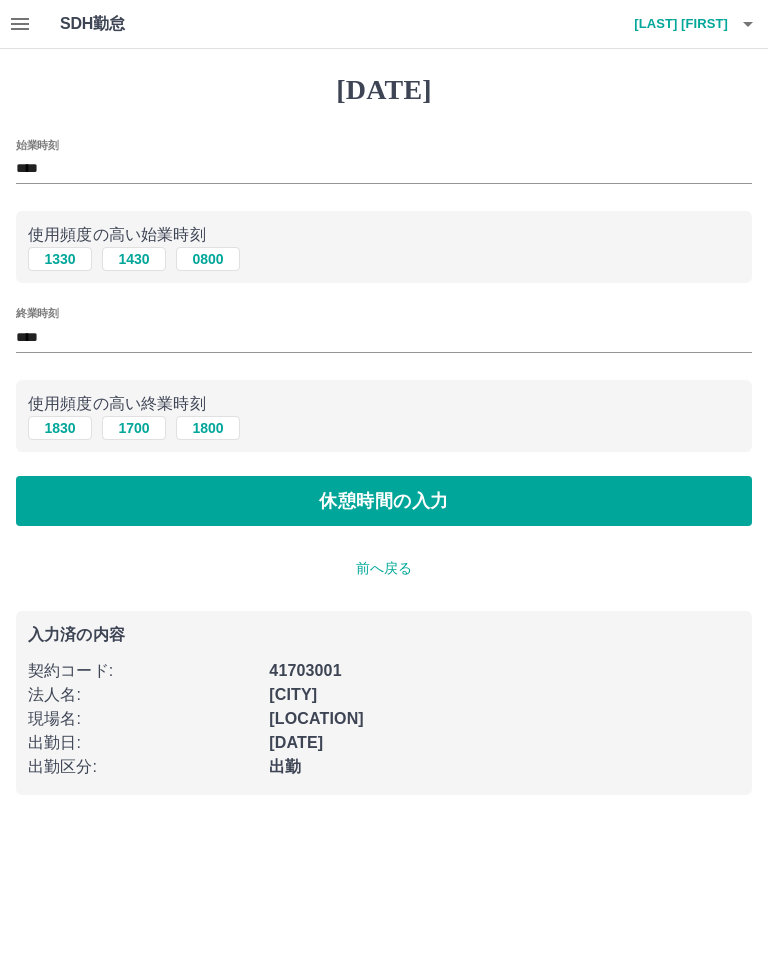 click on "休憩時間の入力" at bounding box center (384, 501) 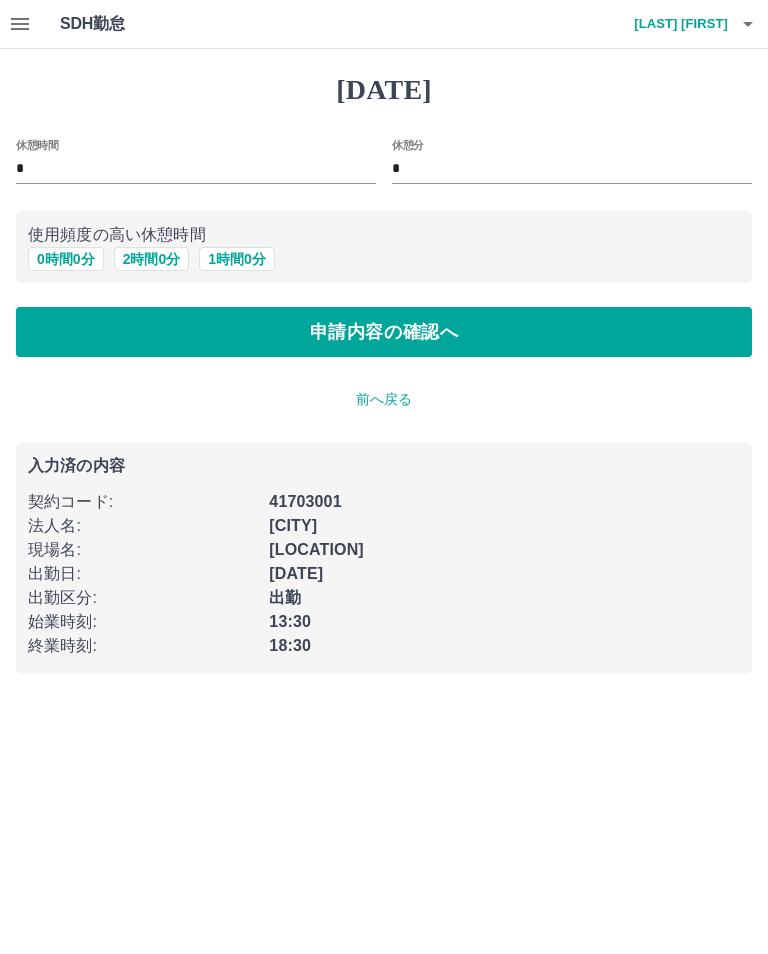 click on "申請内容の確認へ" at bounding box center (384, 332) 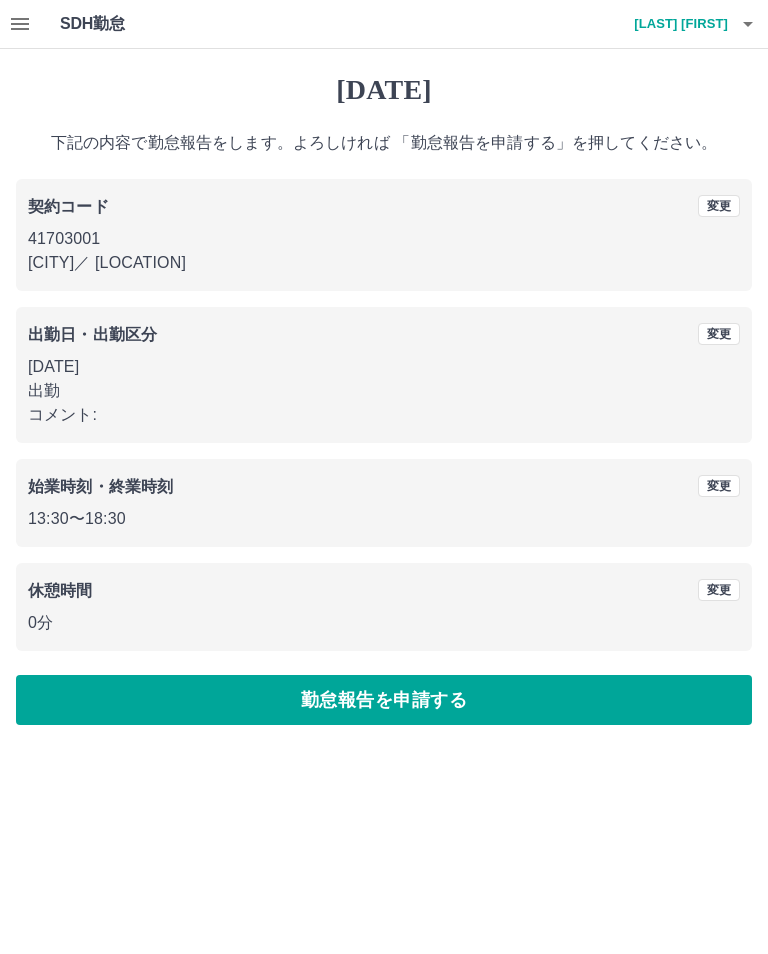 click on "勤怠報告を申請する" at bounding box center (384, 700) 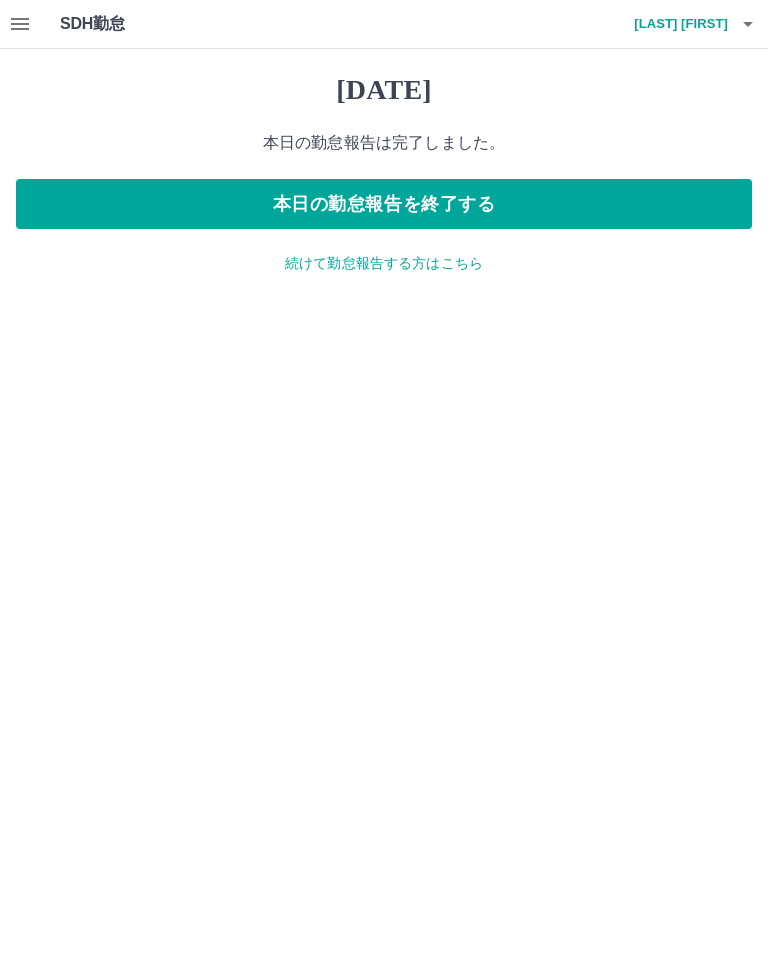 click on "本日の勤怠報告を終了する" at bounding box center (384, 204) 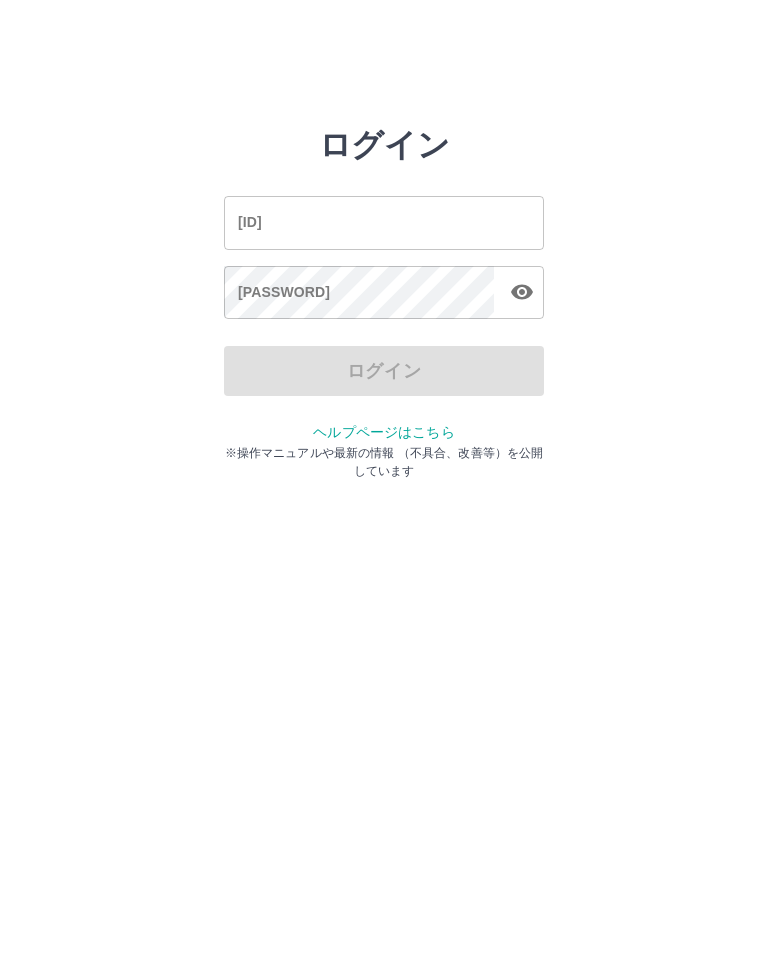 scroll, scrollTop: 0, scrollLeft: 0, axis: both 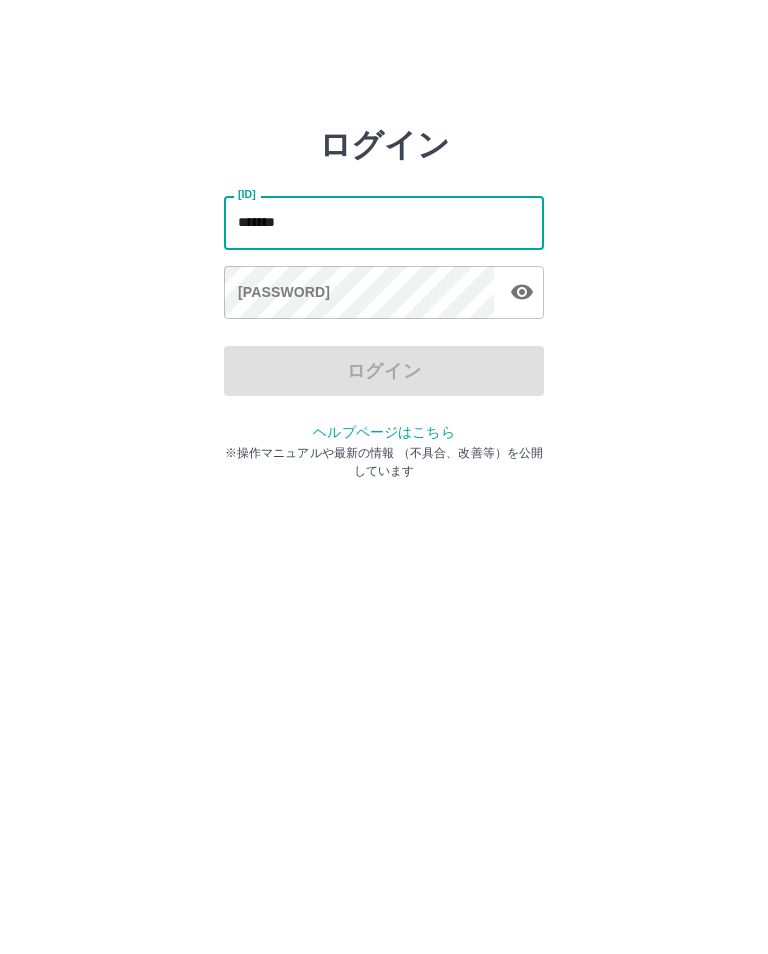 click on "*******" at bounding box center (384, 222) 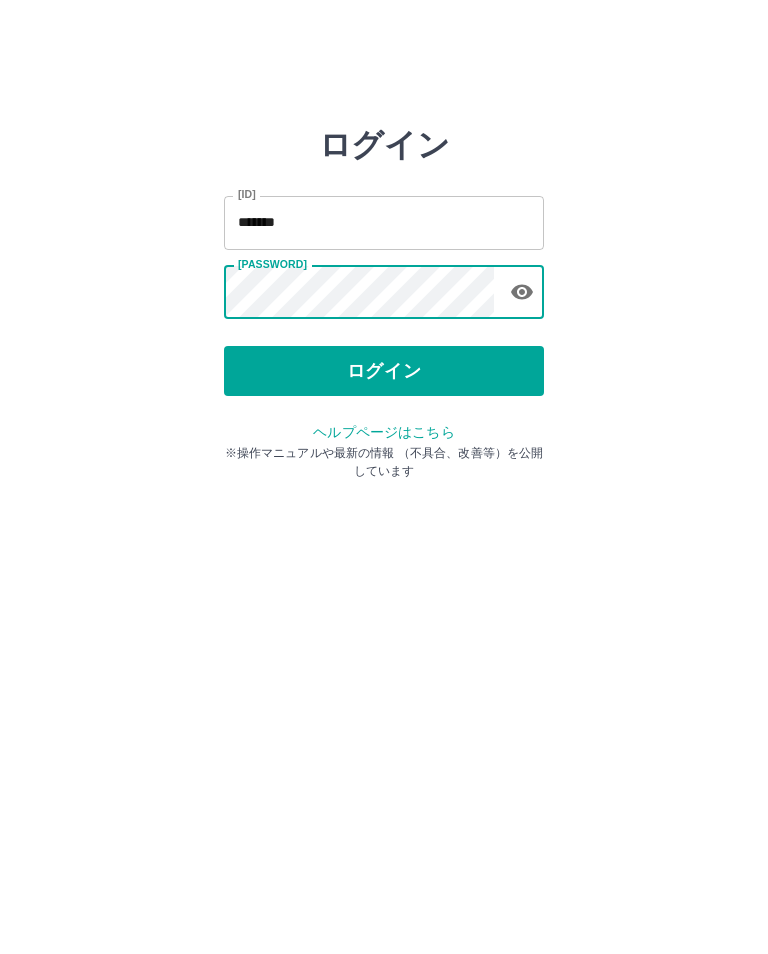 click on "ログイン" at bounding box center (384, 371) 